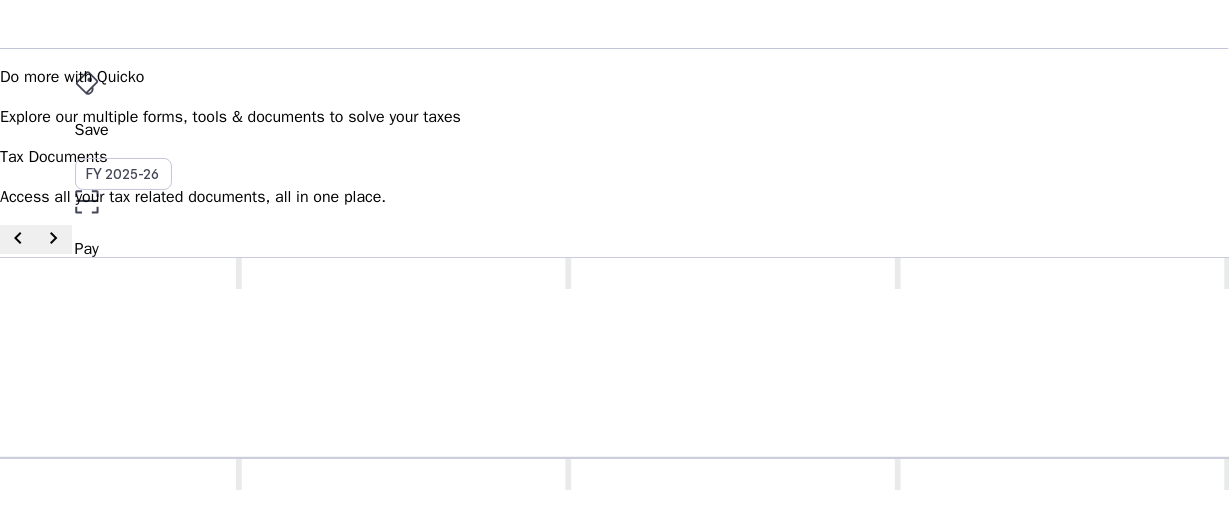 scroll, scrollTop: 0, scrollLeft: 0, axis: both 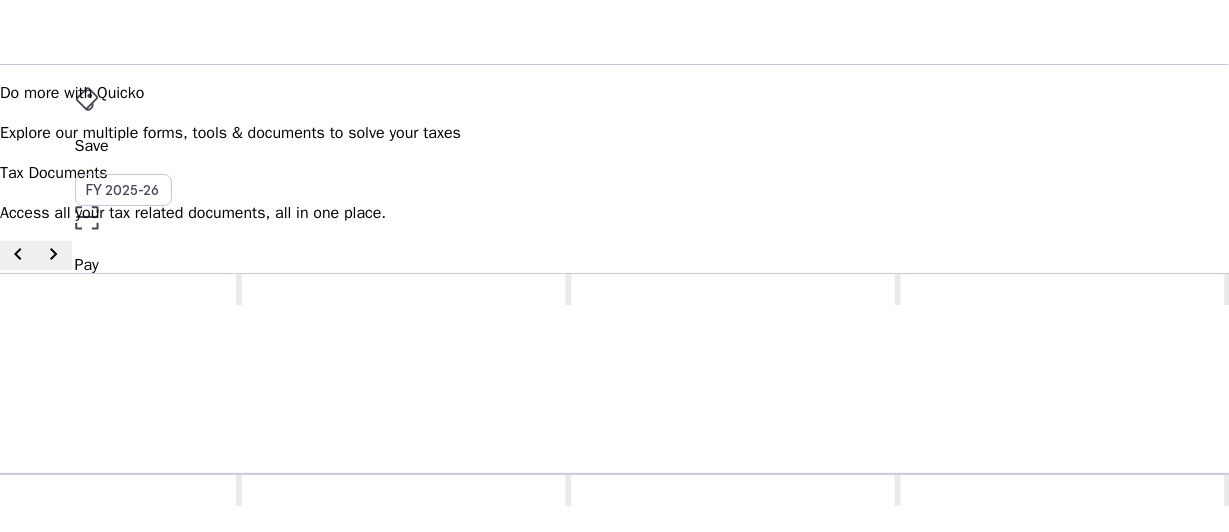 click on "chevron_right" at bounding box center [54, 254] 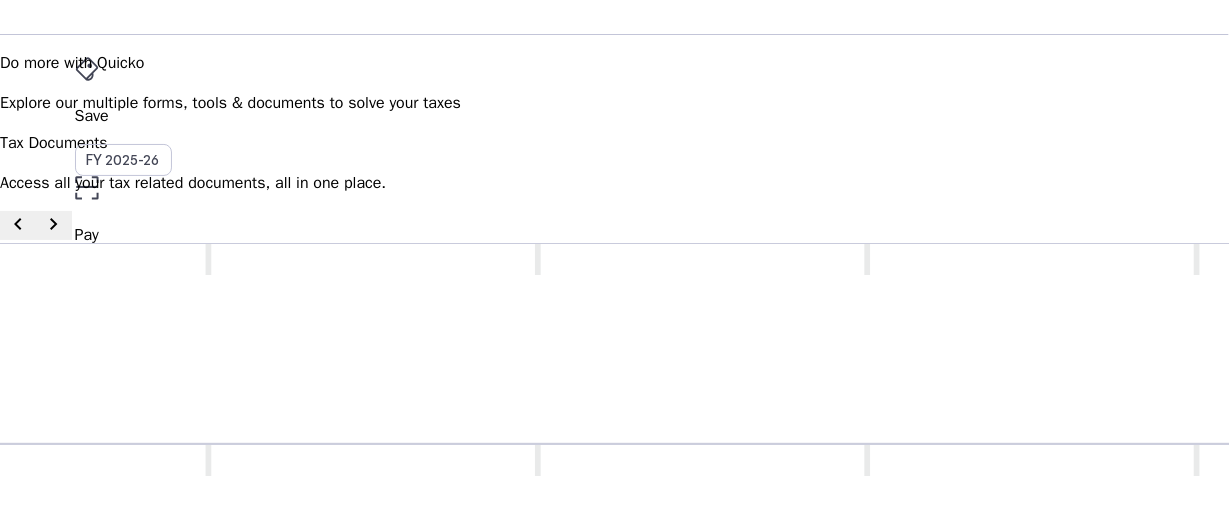 scroll, scrollTop: 0, scrollLeft: 0, axis: both 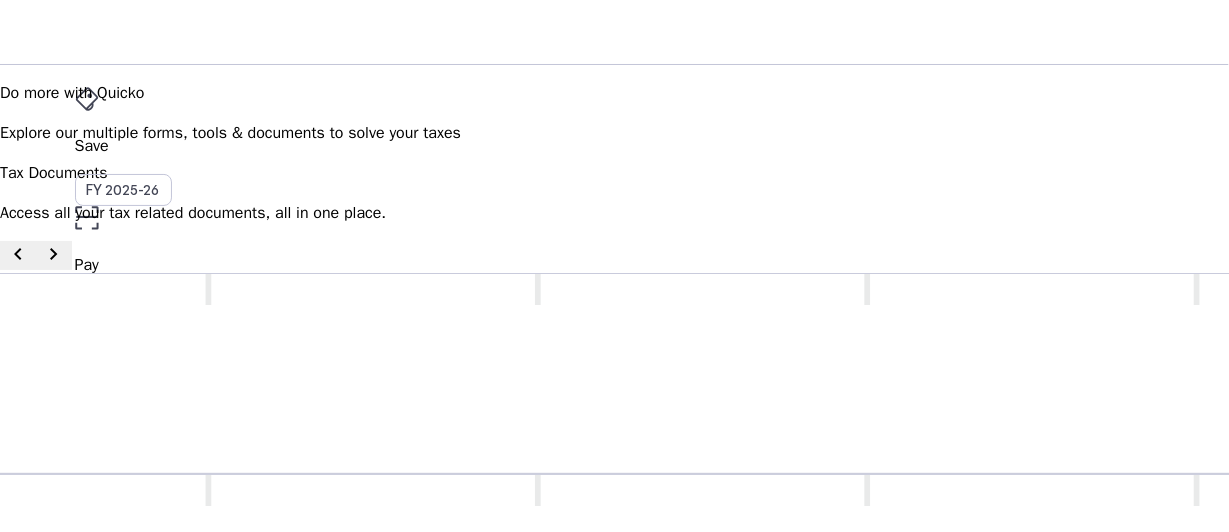 click on "chevron_left" at bounding box center (18, 255) 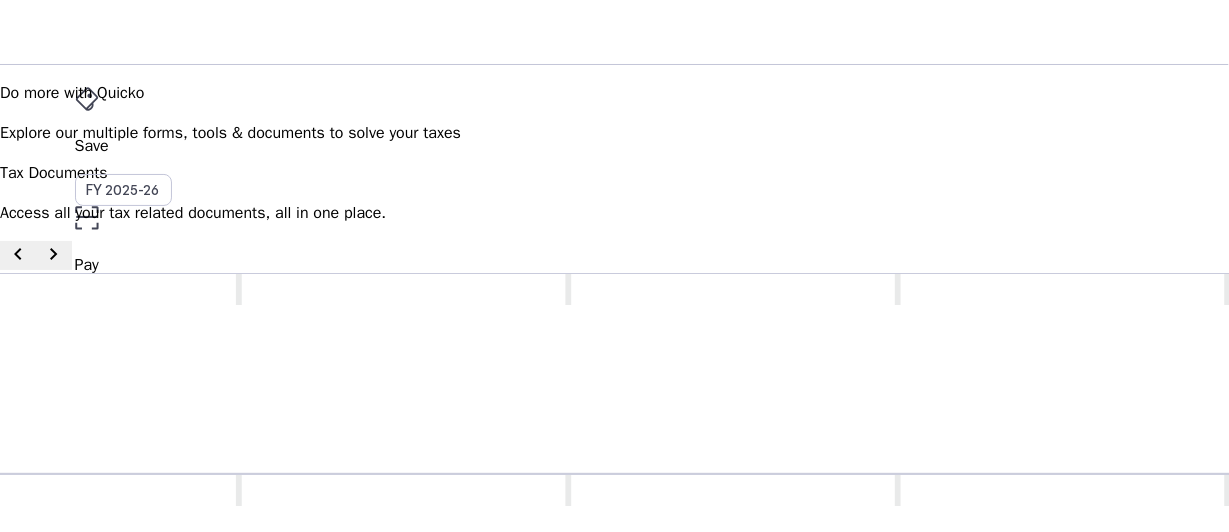 click on "chevron_left" at bounding box center (18, 255) 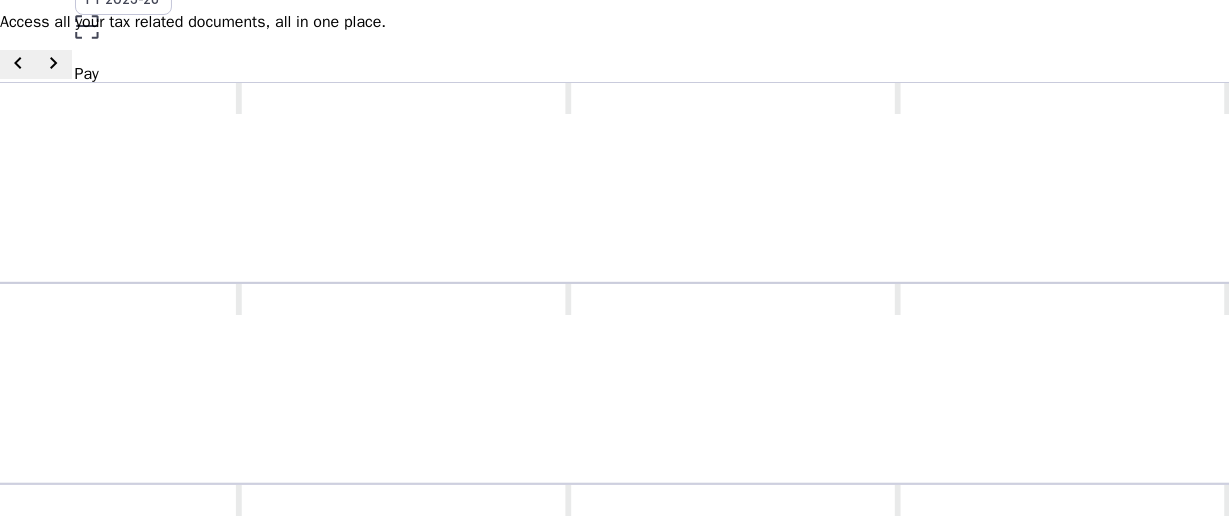 scroll, scrollTop: 300, scrollLeft: 0, axis: vertical 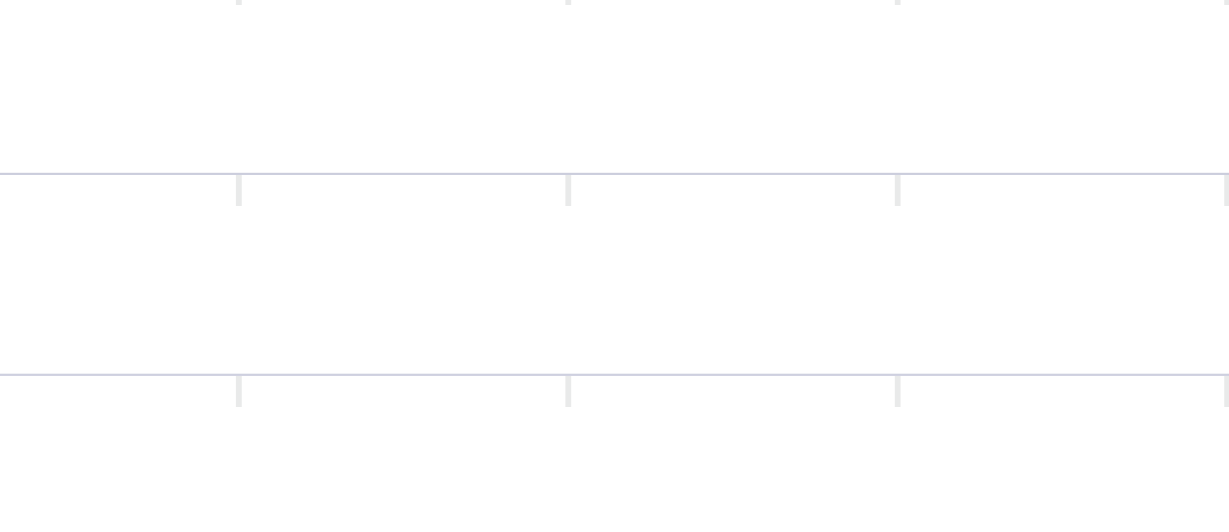 drag, startPoint x: 395, startPoint y: 369, endPoint x: 194, endPoint y: 383, distance: 201.48697 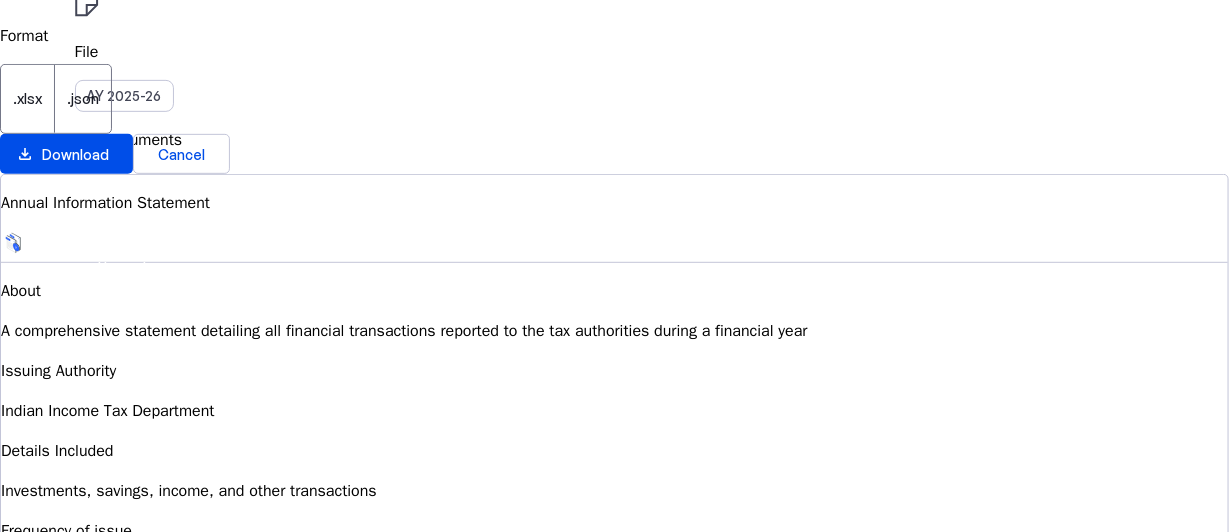 scroll, scrollTop: 0, scrollLeft: 0, axis: both 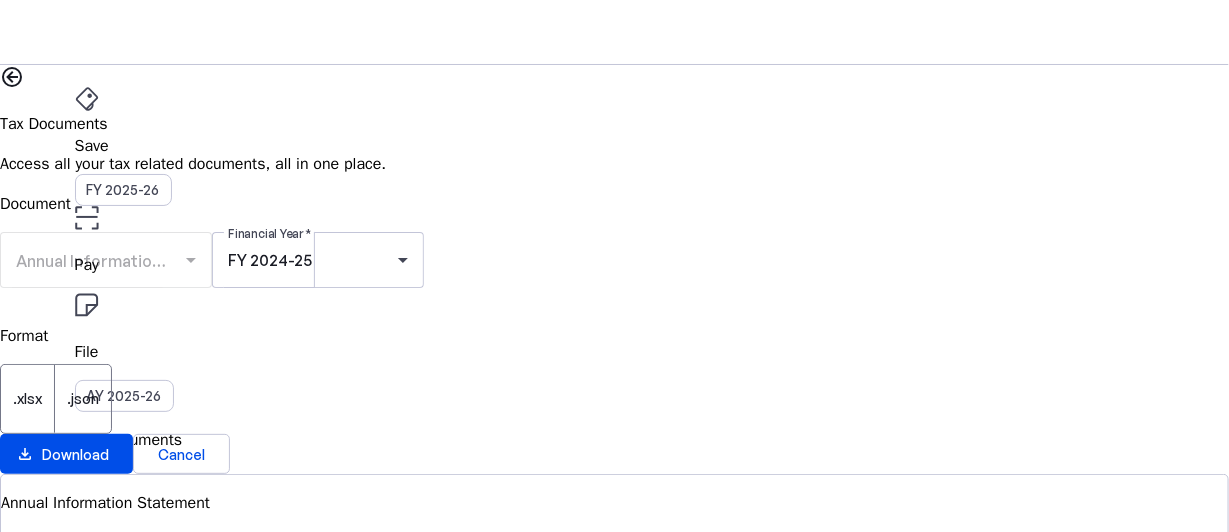 click on "Annual Information Statement (AIS)" at bounding box center (106, 270) 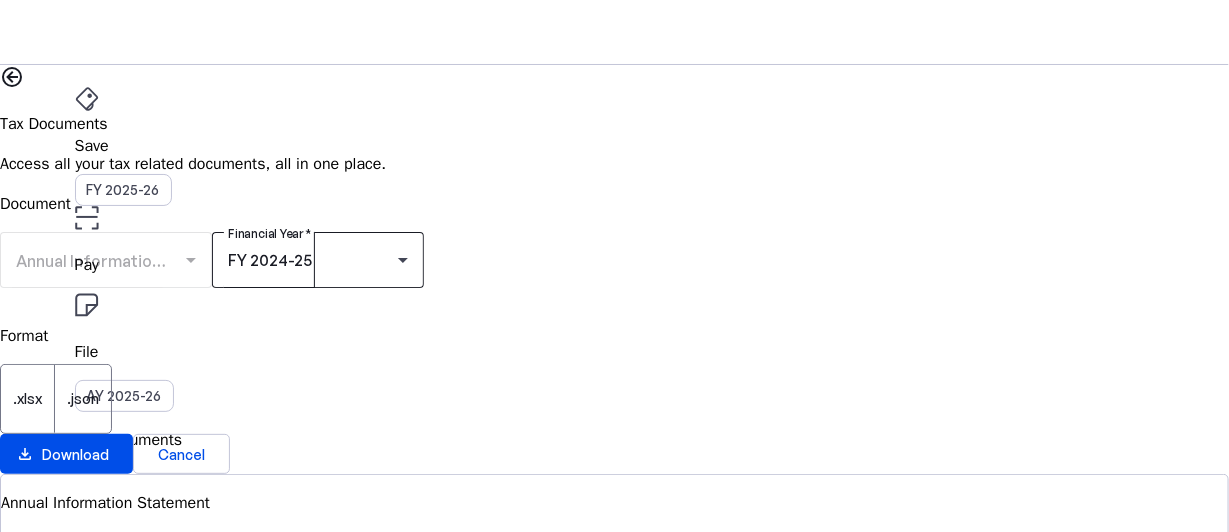 click on "FY 2024-25" at bounding box center (318, 260) 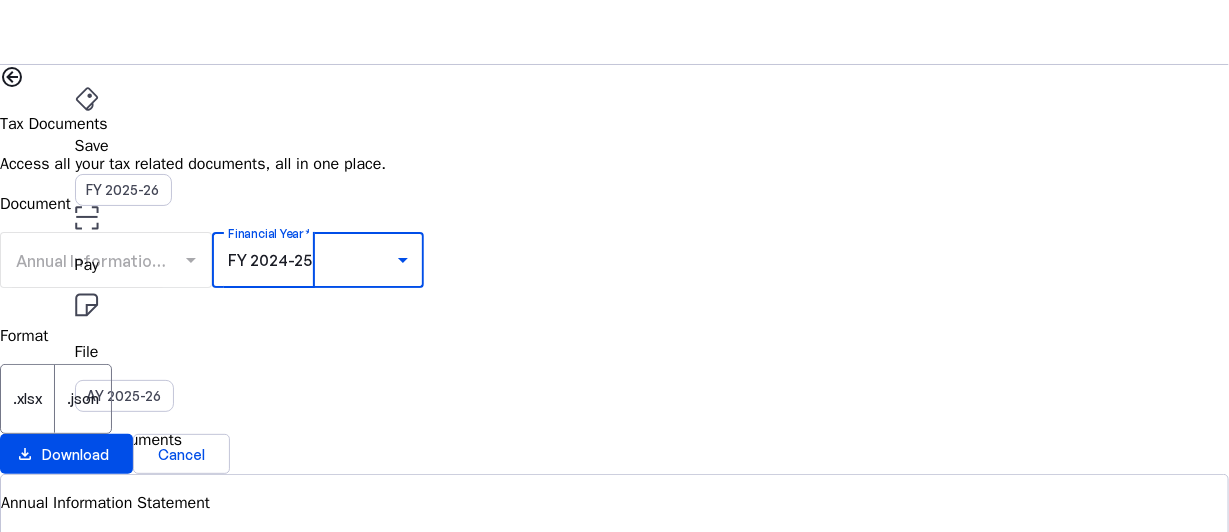 click on "FY 2025-26" at bounding box center [309, 1115] 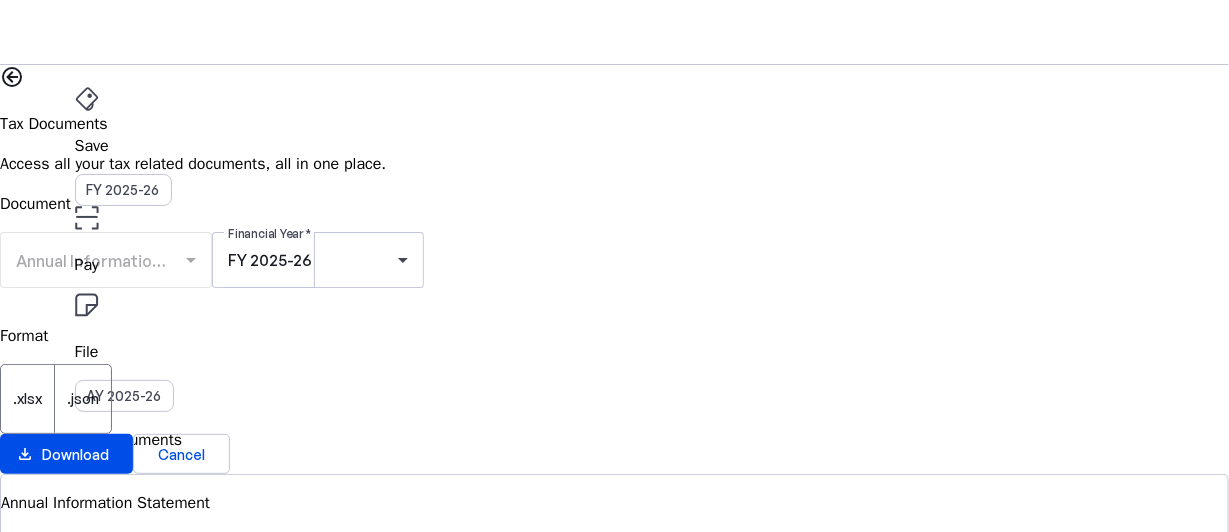 click on ".xlsx" at bounding box center (27, 399) 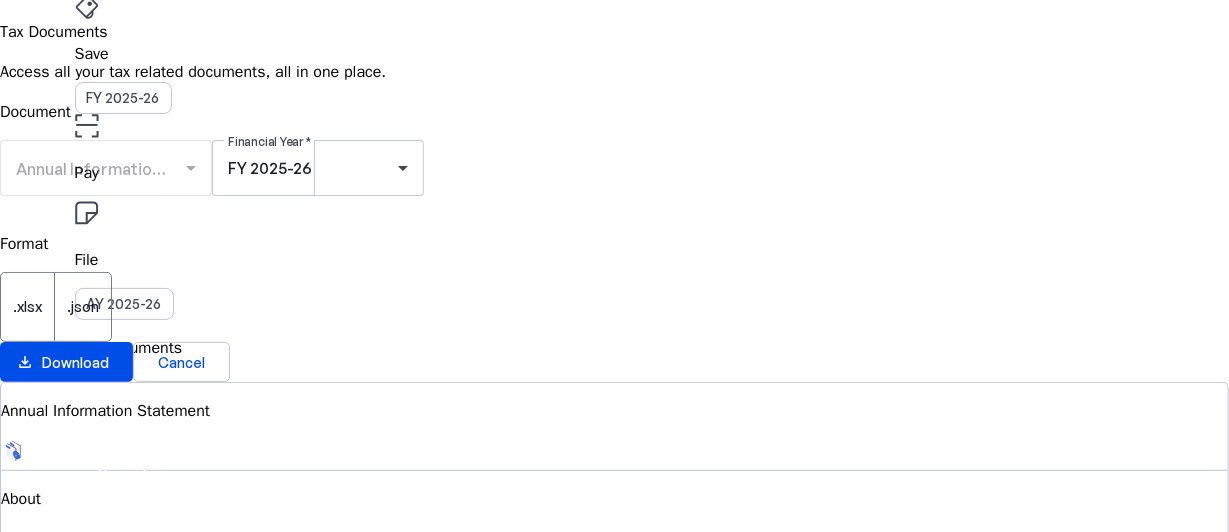 scroll, scrollTop: 200, scrollLeft: 0, axis: vertical 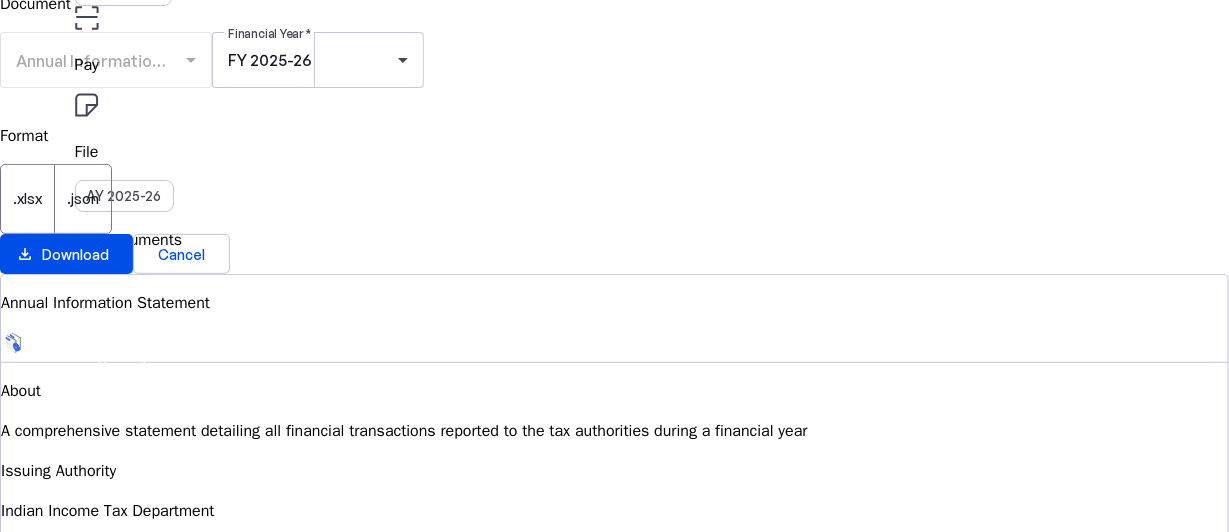 click on ".xlsx" at bounding box center (27, 199) 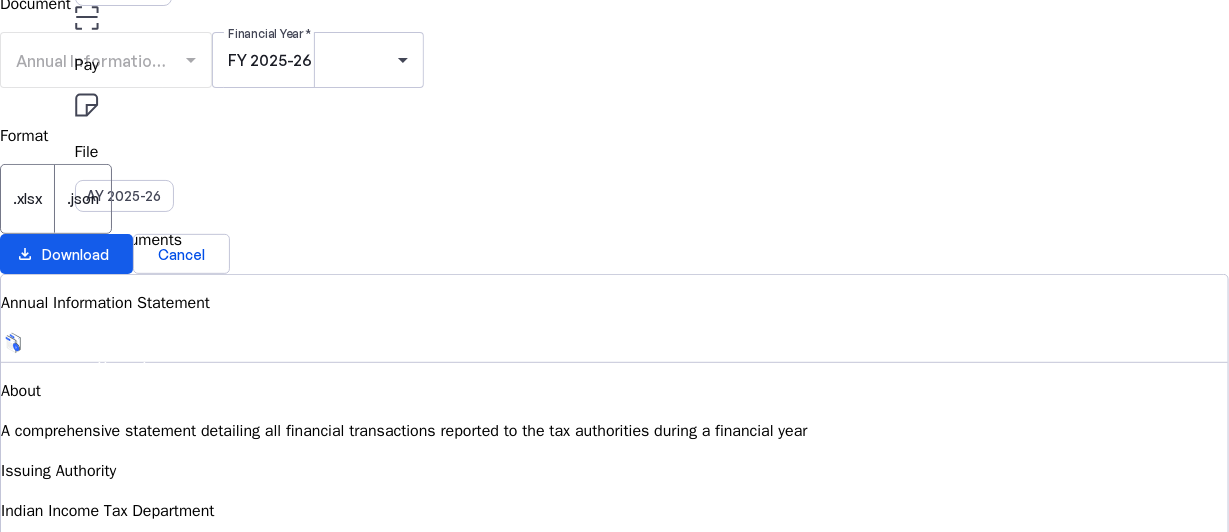 click at bounding box center [66, 254] 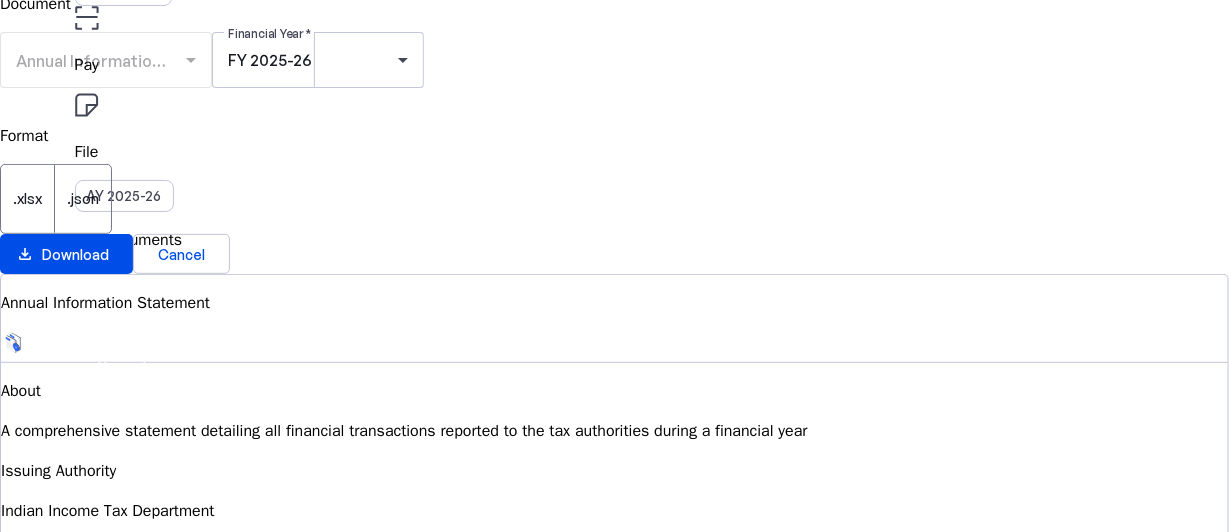 click on "Document Annual Information Statement (AIS) Financial Year FY 2025-26 Format .xlsx .json download_file  Download  Cancel" at bounding box center (614, 133) 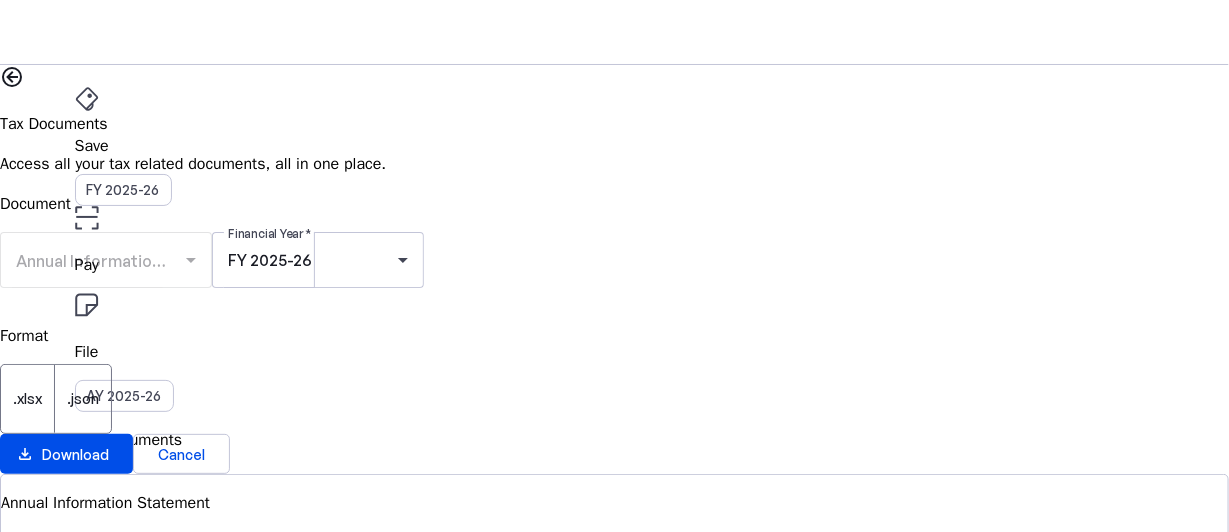 click on "Pay" at bounding box center (615, 146) 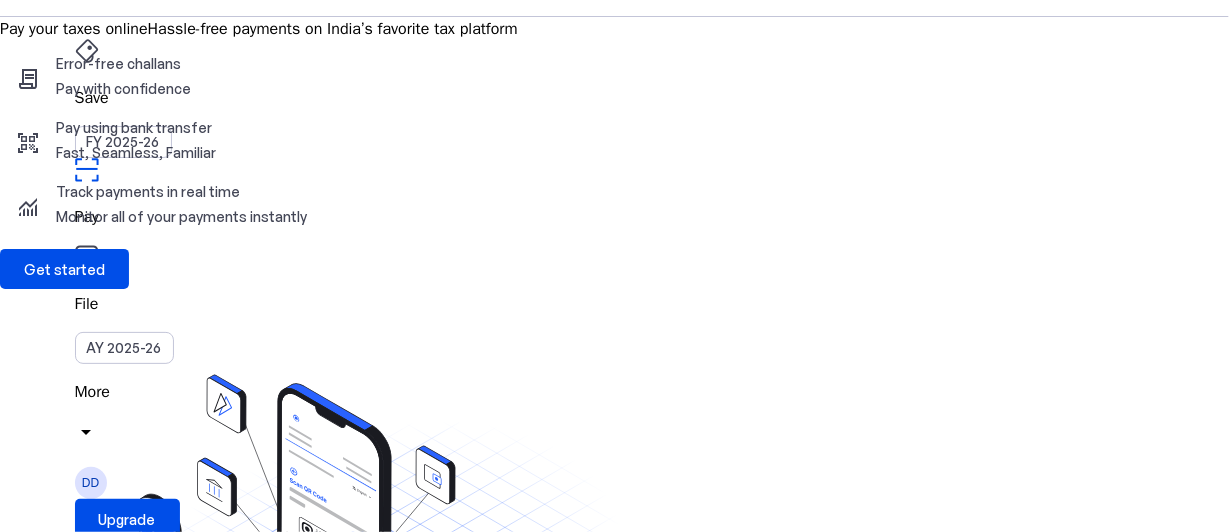 scroll, scrollTop: 0, scrollLeft: 0, axis: both 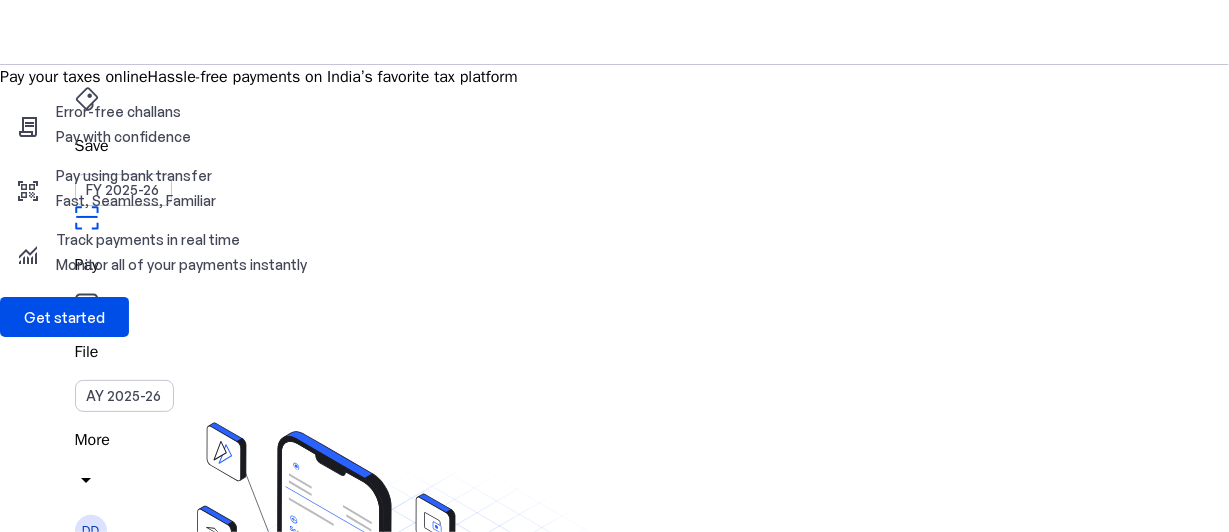 click on "More" at bounding box center (615, 440) 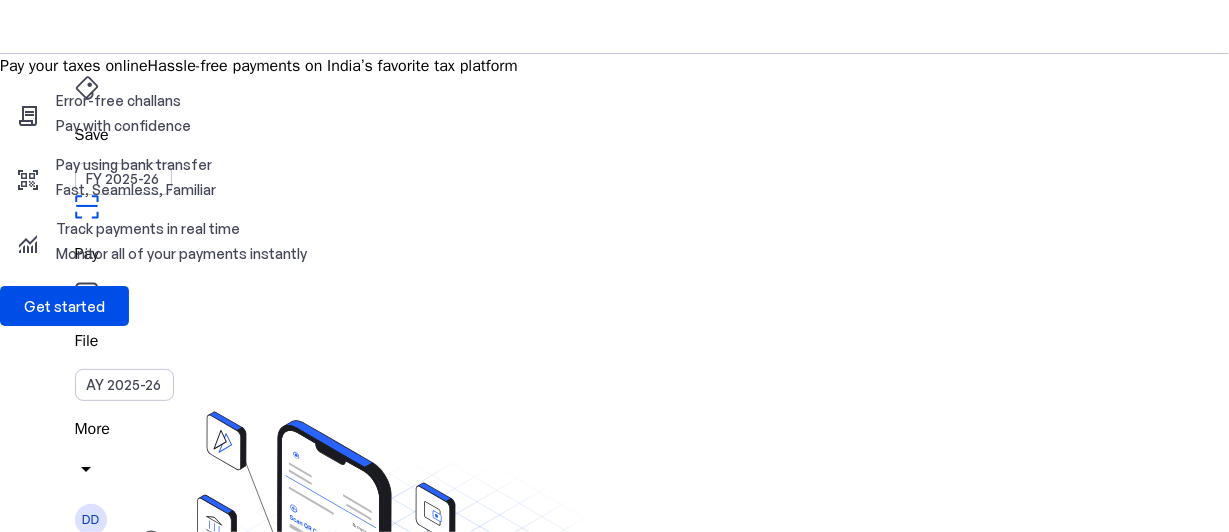 scroll, scrollTop: 0, scrollLeft: 0, axis: both 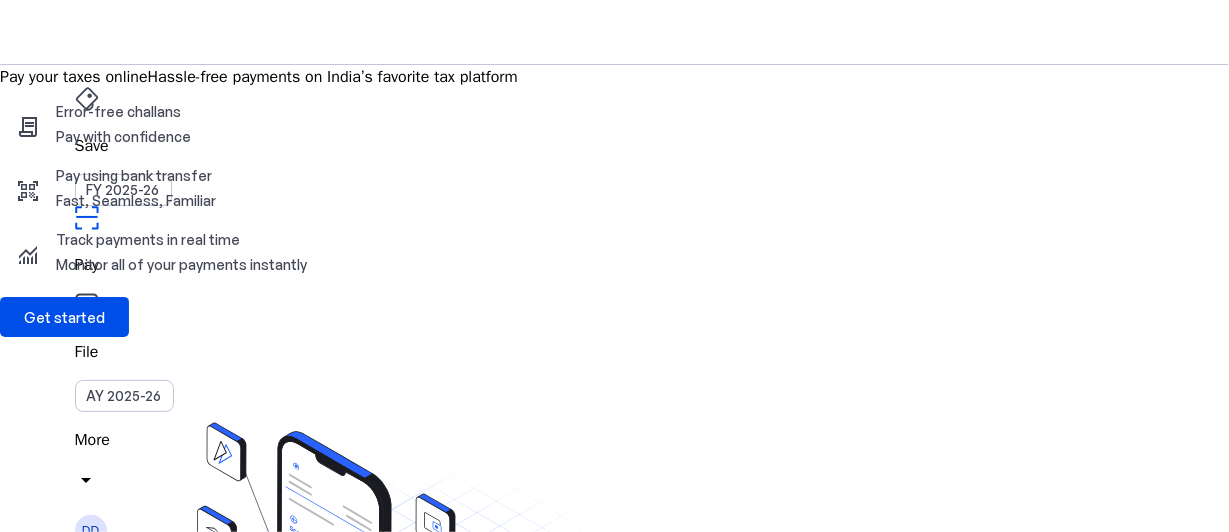 click at bounding box center [614, 1112] 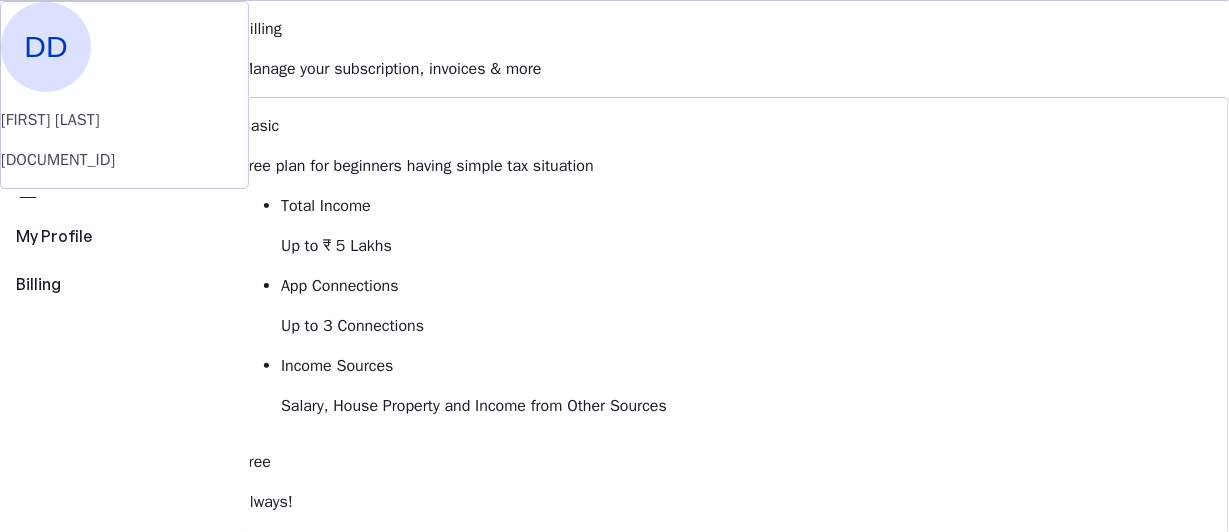 scroll, scrollTop: 0, scrollLeft: 0, axis: both 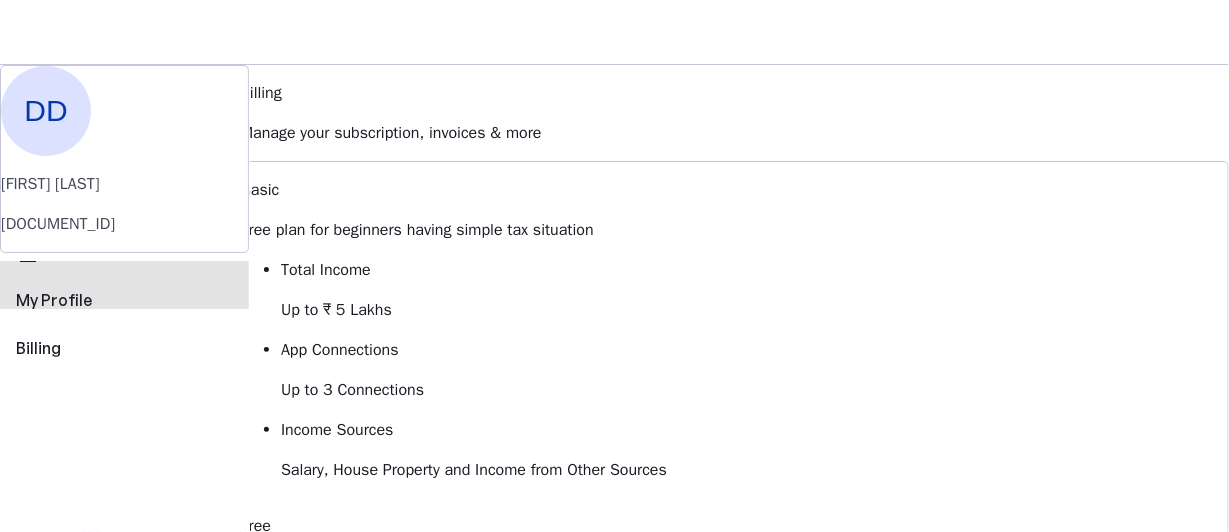 click on "My Profile" at bounding box center (124, 300) 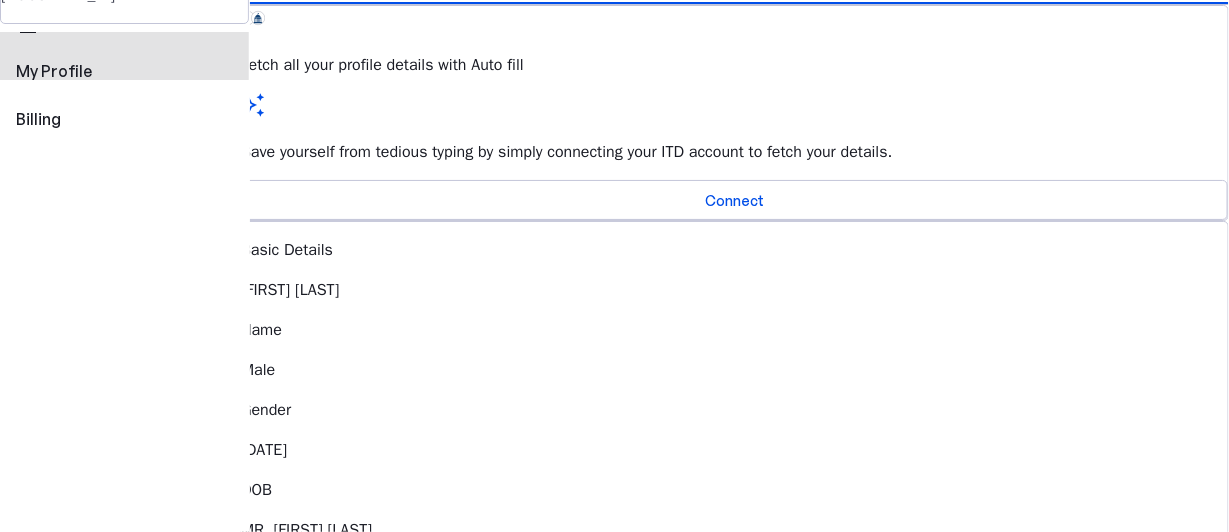 scroll, scrollTop: 200, scrollLeft: 0, axis: vertical 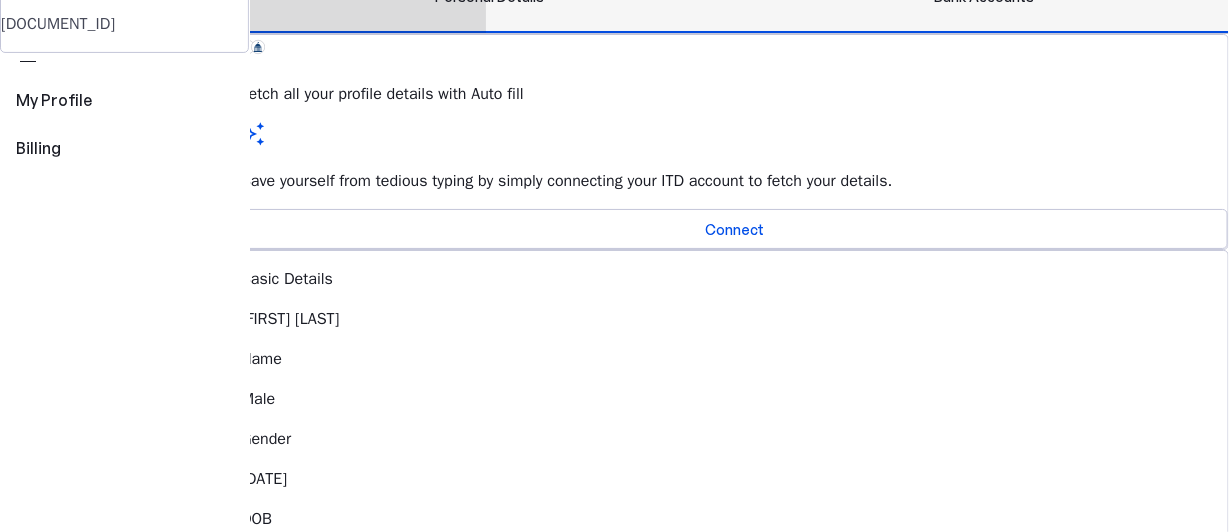click on "Bank Accounts" at bounding box center (984, -3) 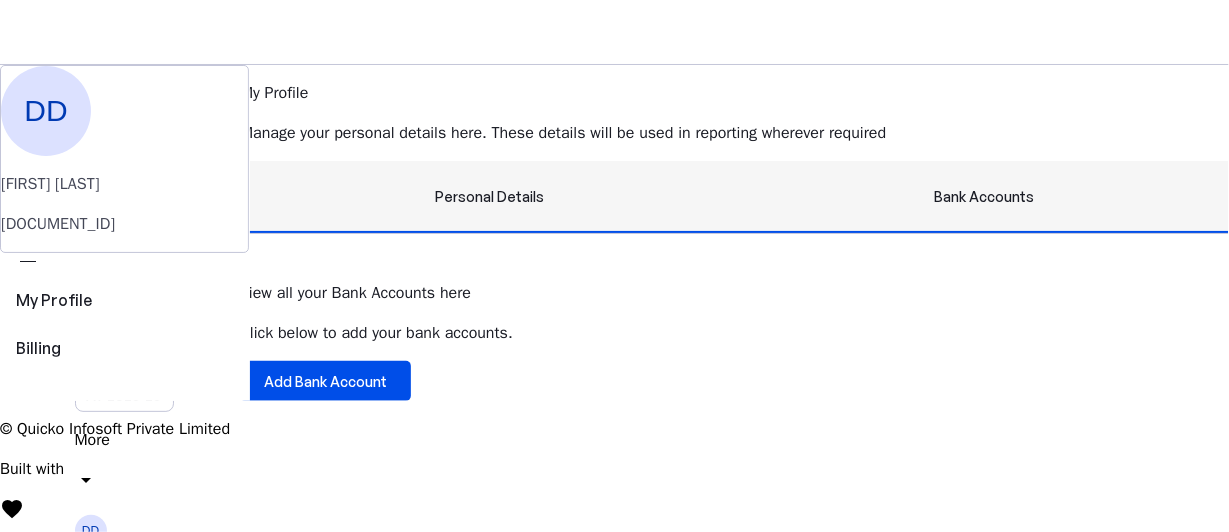 scroll, scrollTop: 1, scrollLeft: 0, axis: vertical 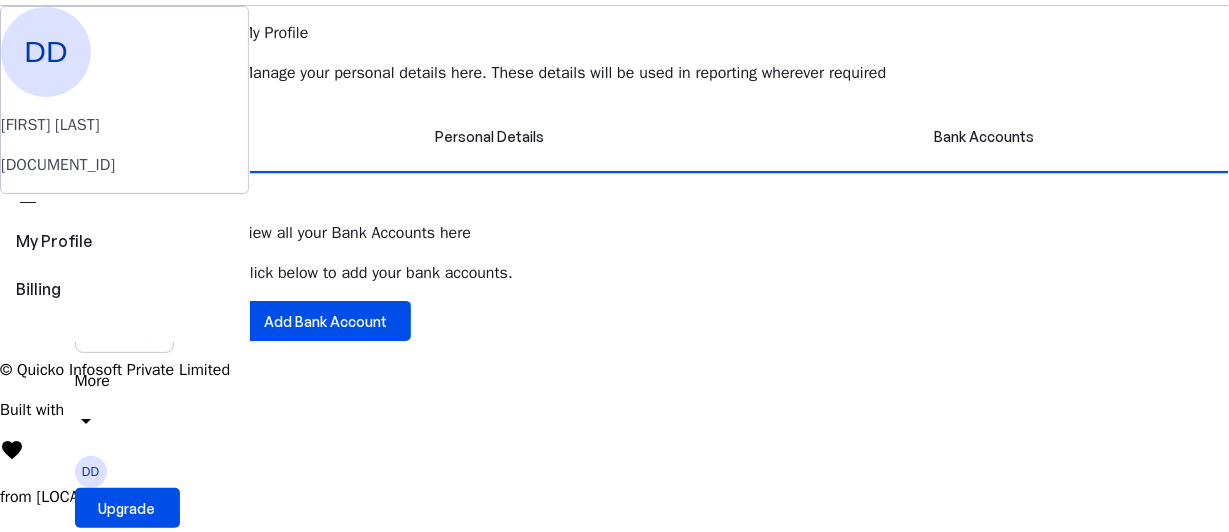 click on "View all your Bank Accounts here" at bounding box center [734, 233] 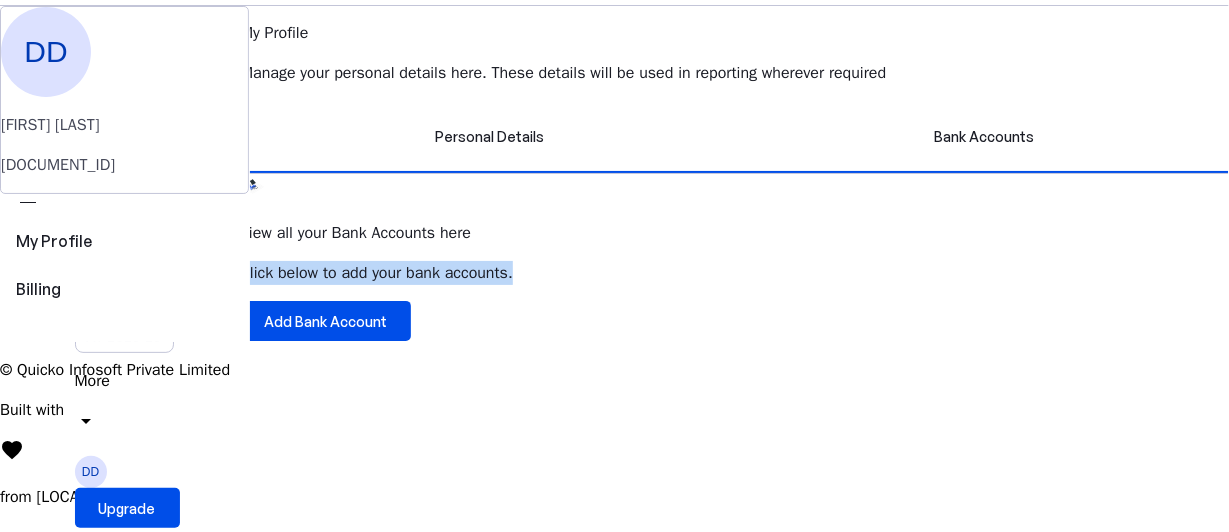 drag, startPoint x: 634, startPoint y: 335, endPoint x: 893, endPoint y: 334, distance: 259.00192 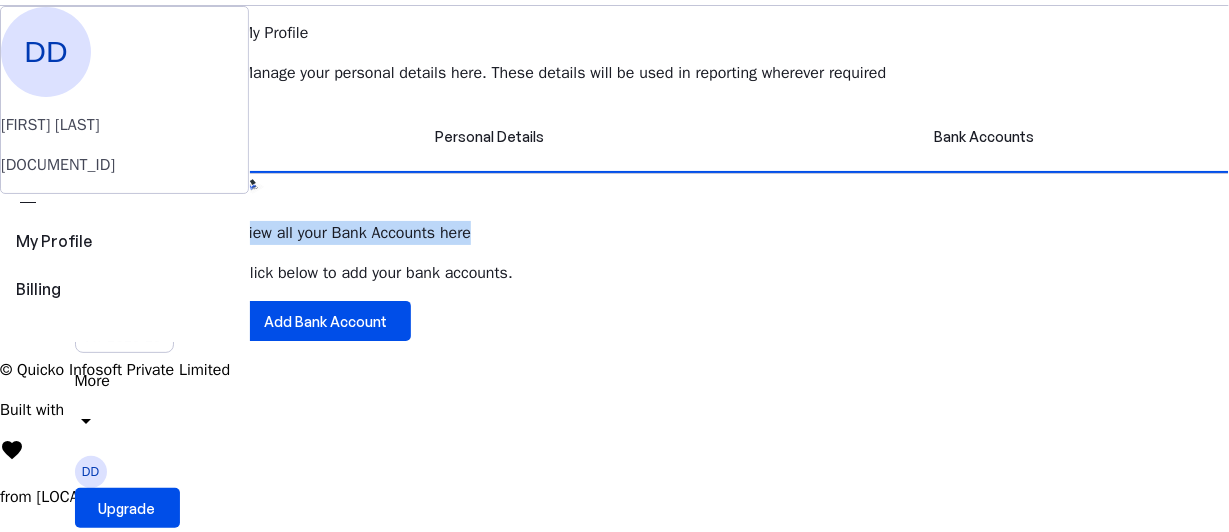 drag, startPoint x: 887, startPoint y: 305, endPoint x: 596, endPoint y: 304, distance: 291.0017 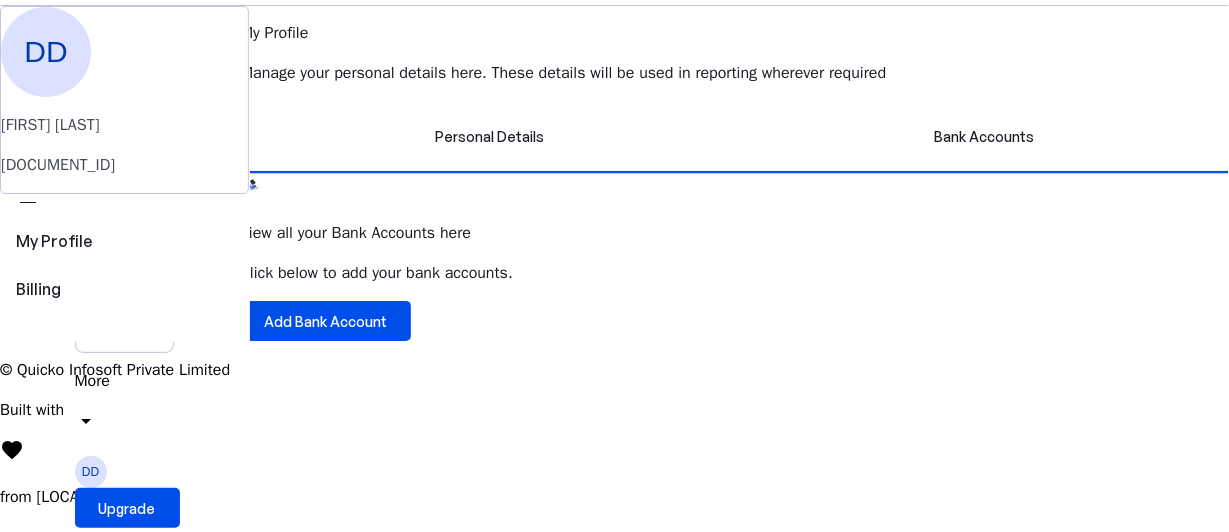 click on "View all your Bank Accounts here Click below to add your bank accounts.  Add Bank Account" at bounding box center (734, 257) 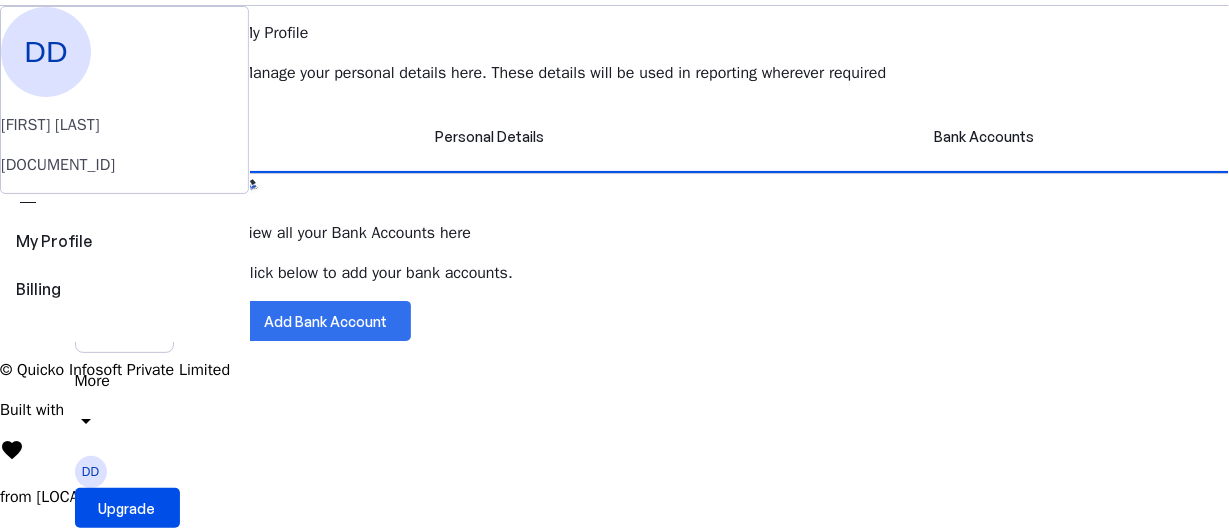 click on "Add Bank Account" at bounding box center (325, 321) 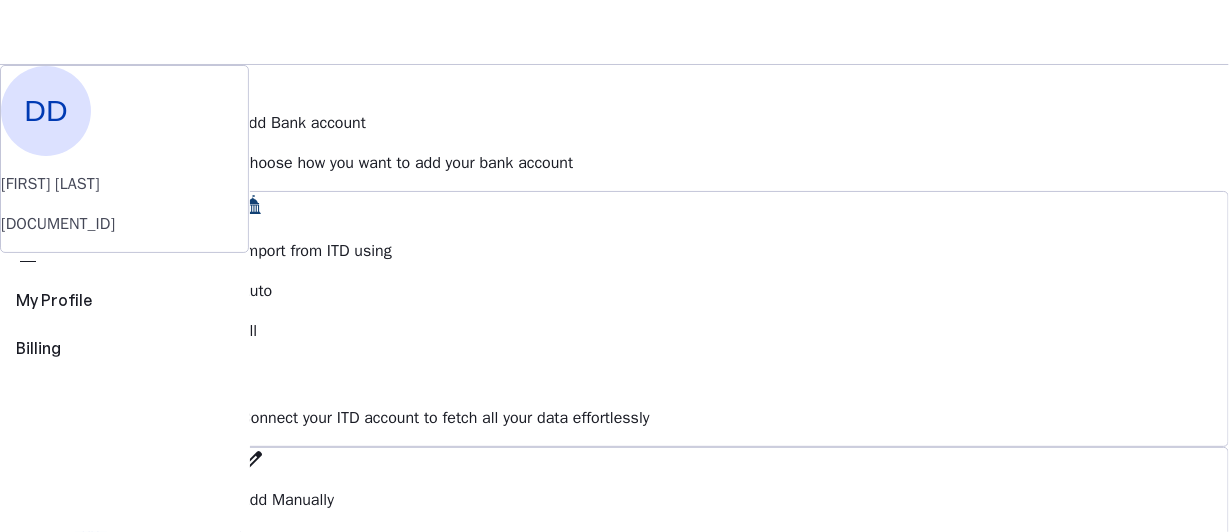 click on "Save FY 2025-26  Pay   File AY 2025-26  More  arrow_drop_down  DD   Upgrade" at bounding box center [615, 32] 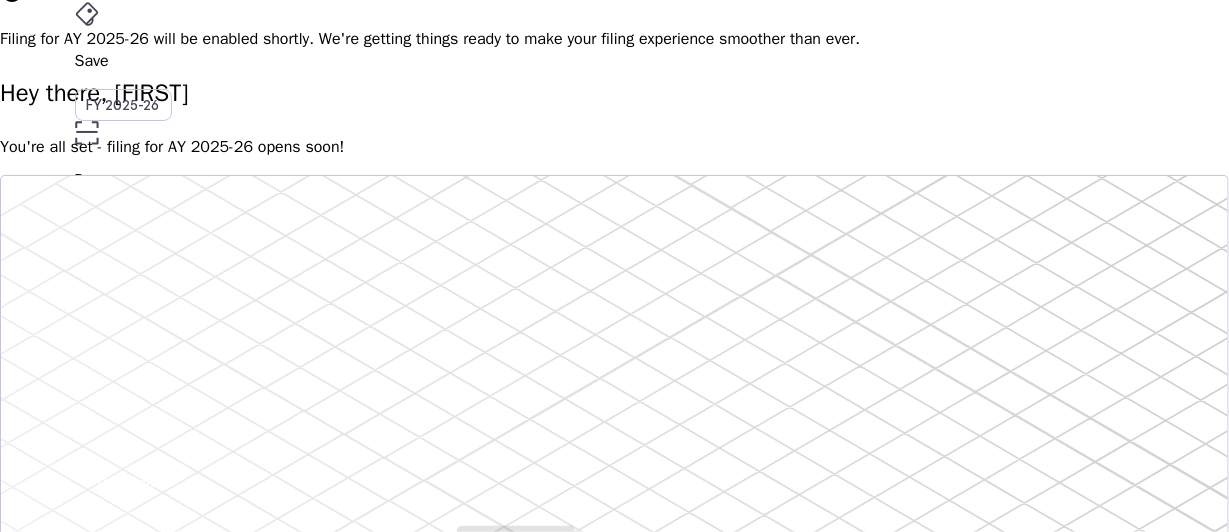 scroll, scrollTop: 300, scrollLeft: 0, axis: vertical 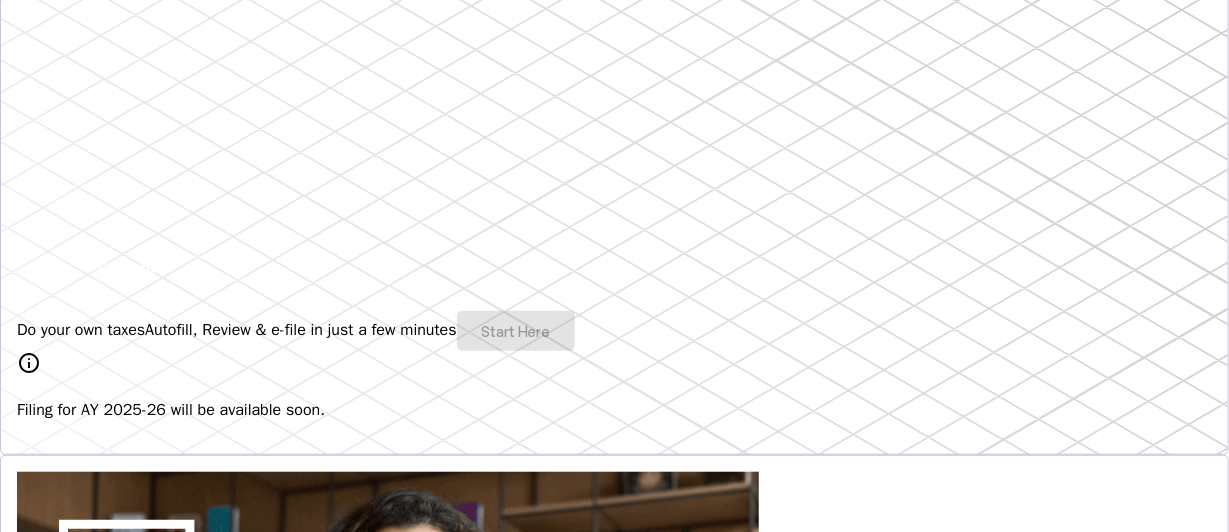 click on "Do your own taxes   Autofill, Review & e-file in just a few minutes   Start Here" at bounding box center [614, 331] 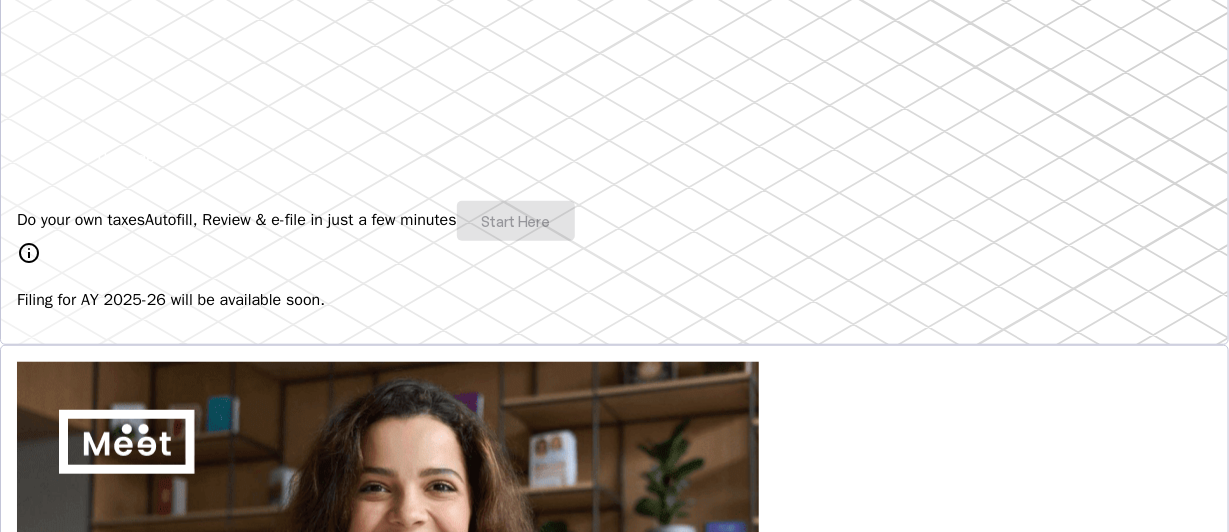 scroll, scrollTop: 400, scrollLeft: 0, axis: vertical 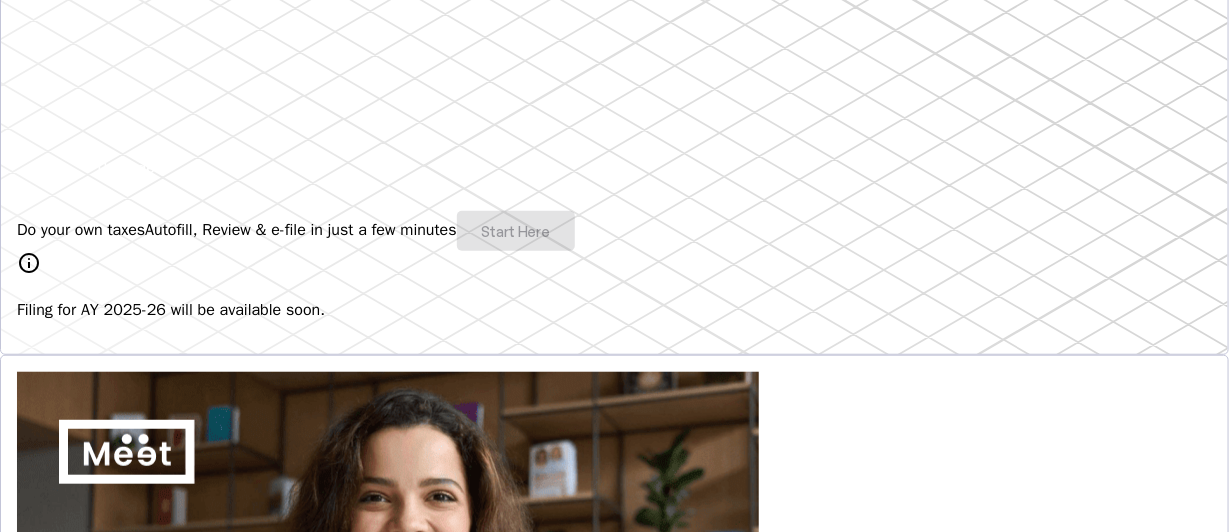 click on "Explore" at bounding box center [67, 950] 